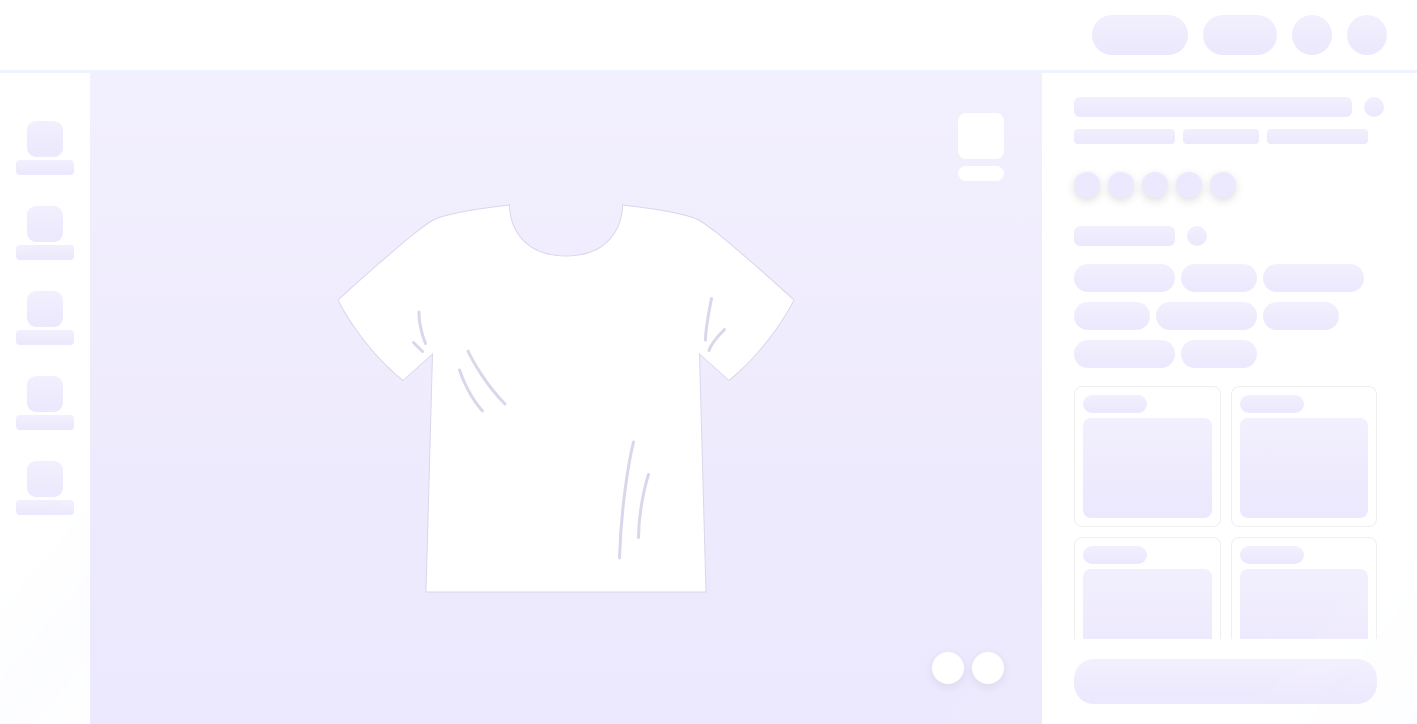 scroll, scrollTop: 0, scrollLeft: 0, axis: both 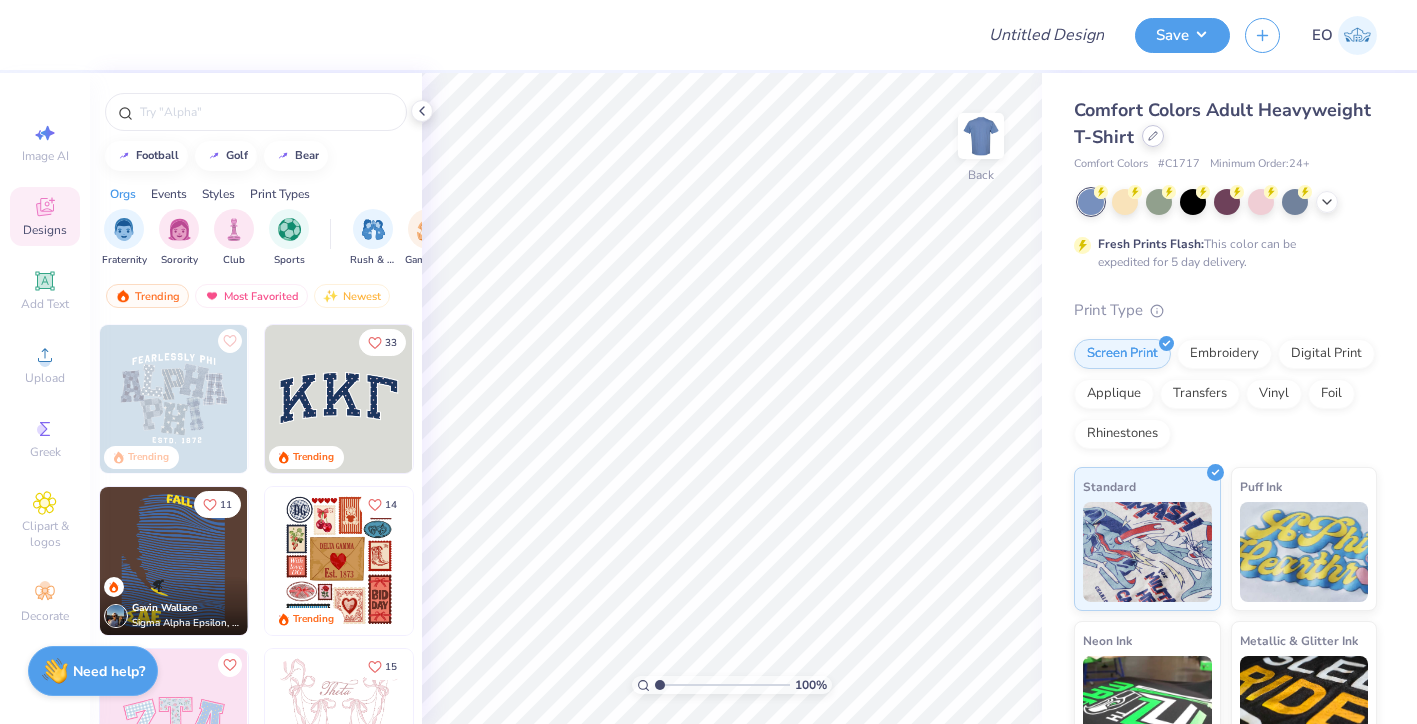 click 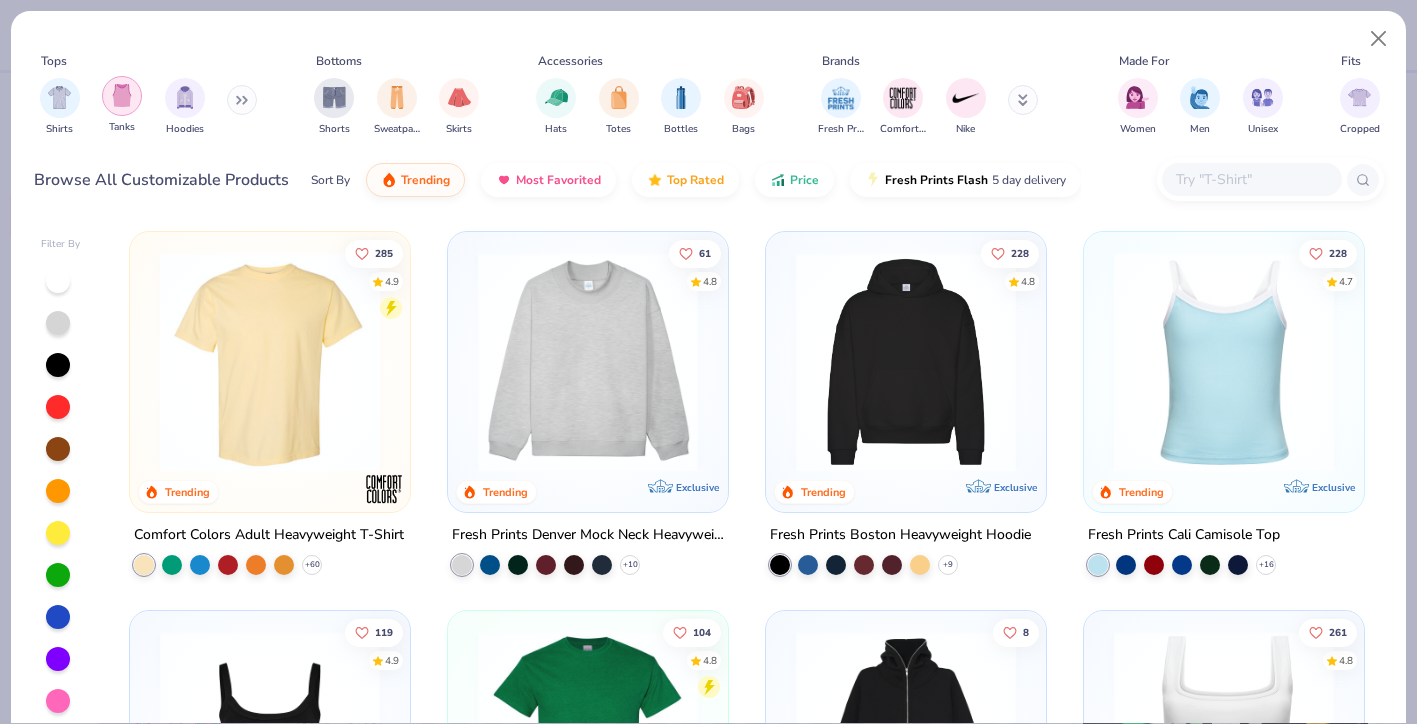 click at bounding box center [122, 95] 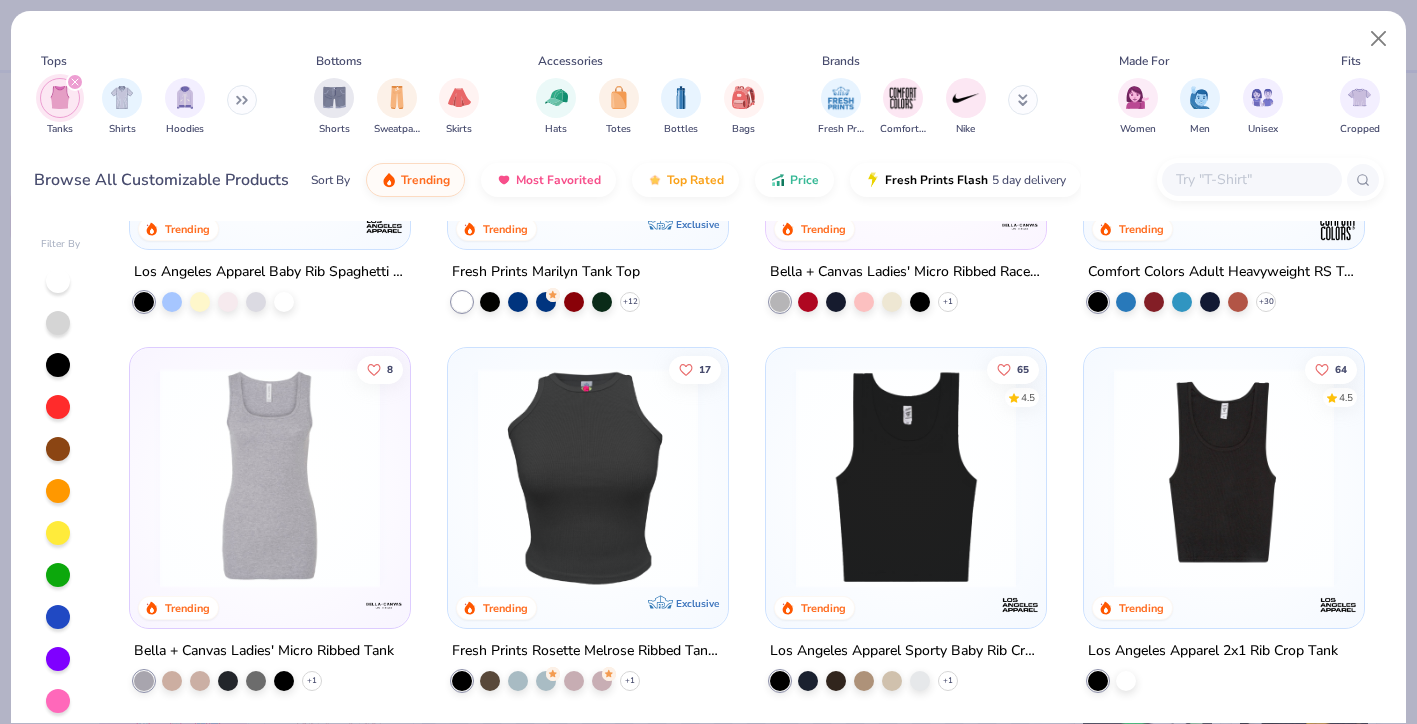 scroll, scrollTop: 689, scrollLeft: 0, axis: vertical 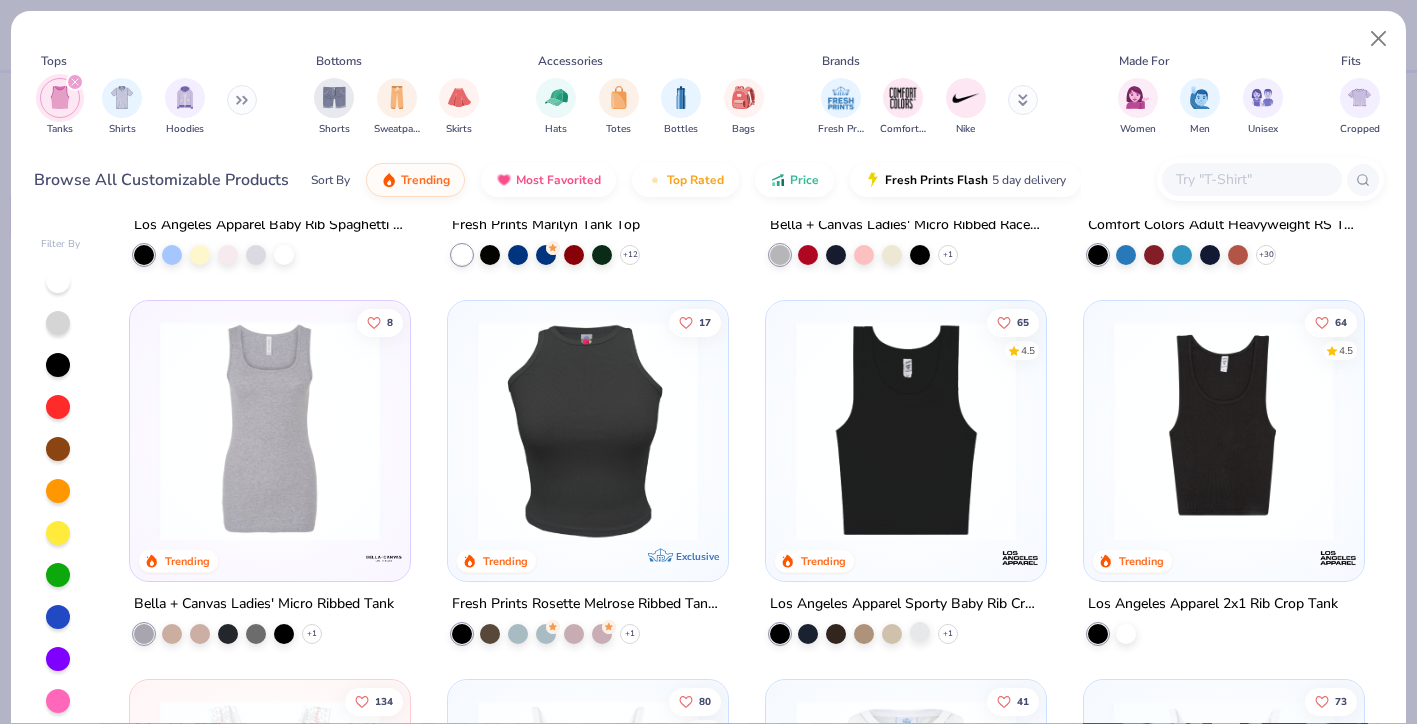 click at bounding box center (920, 632) 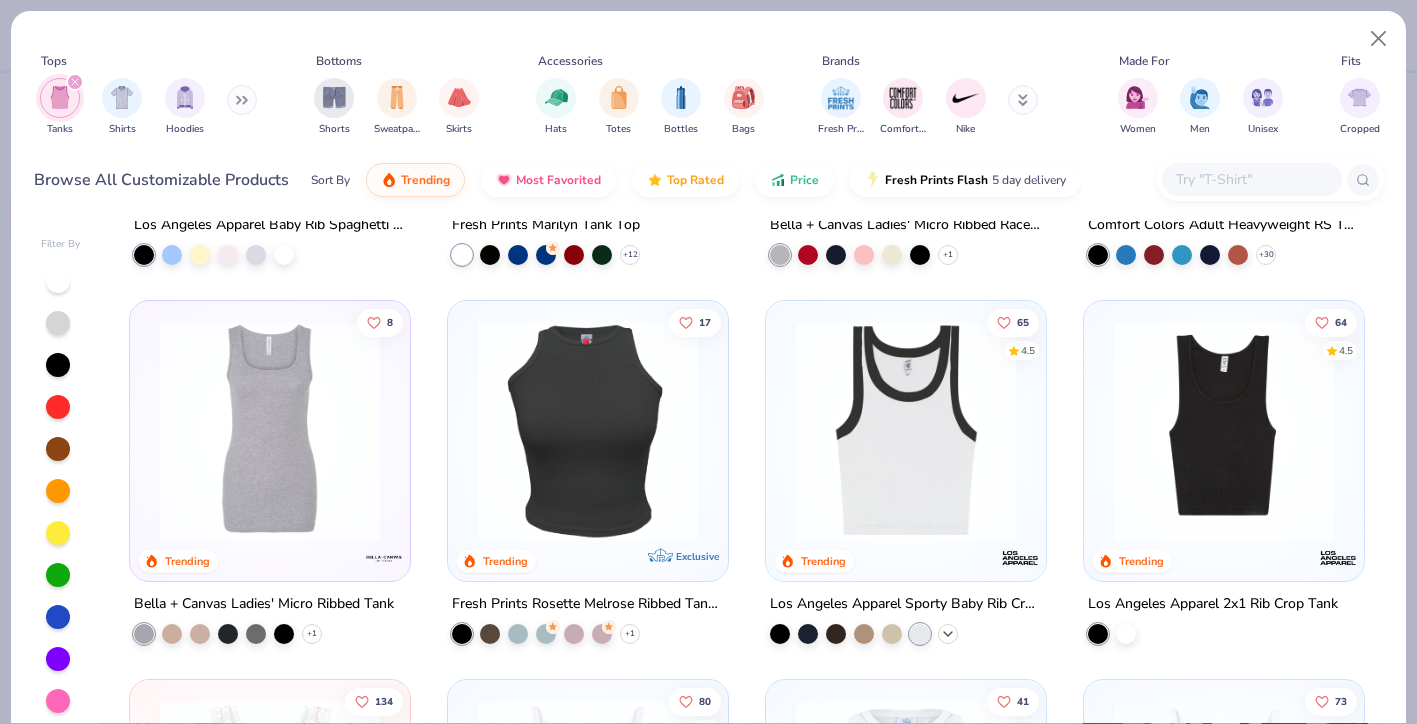 click 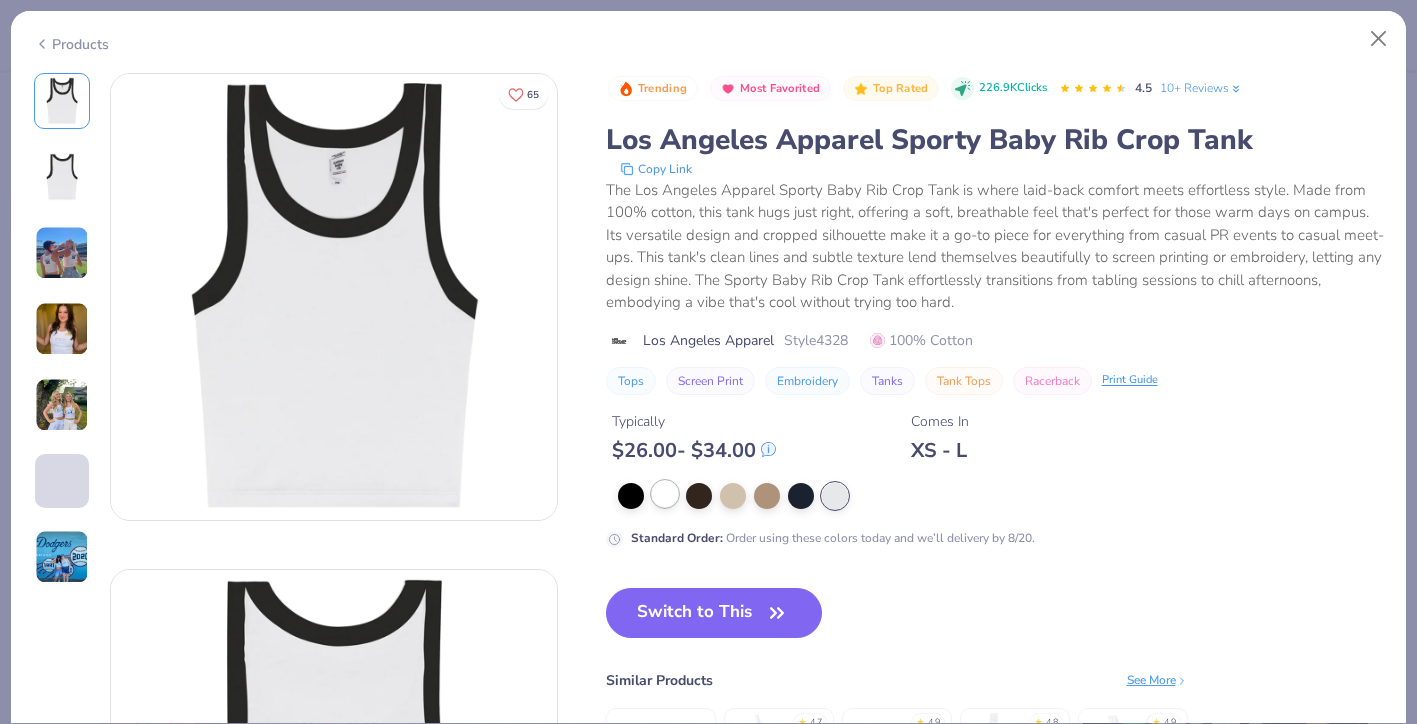 click at bounding box center [665, 494] 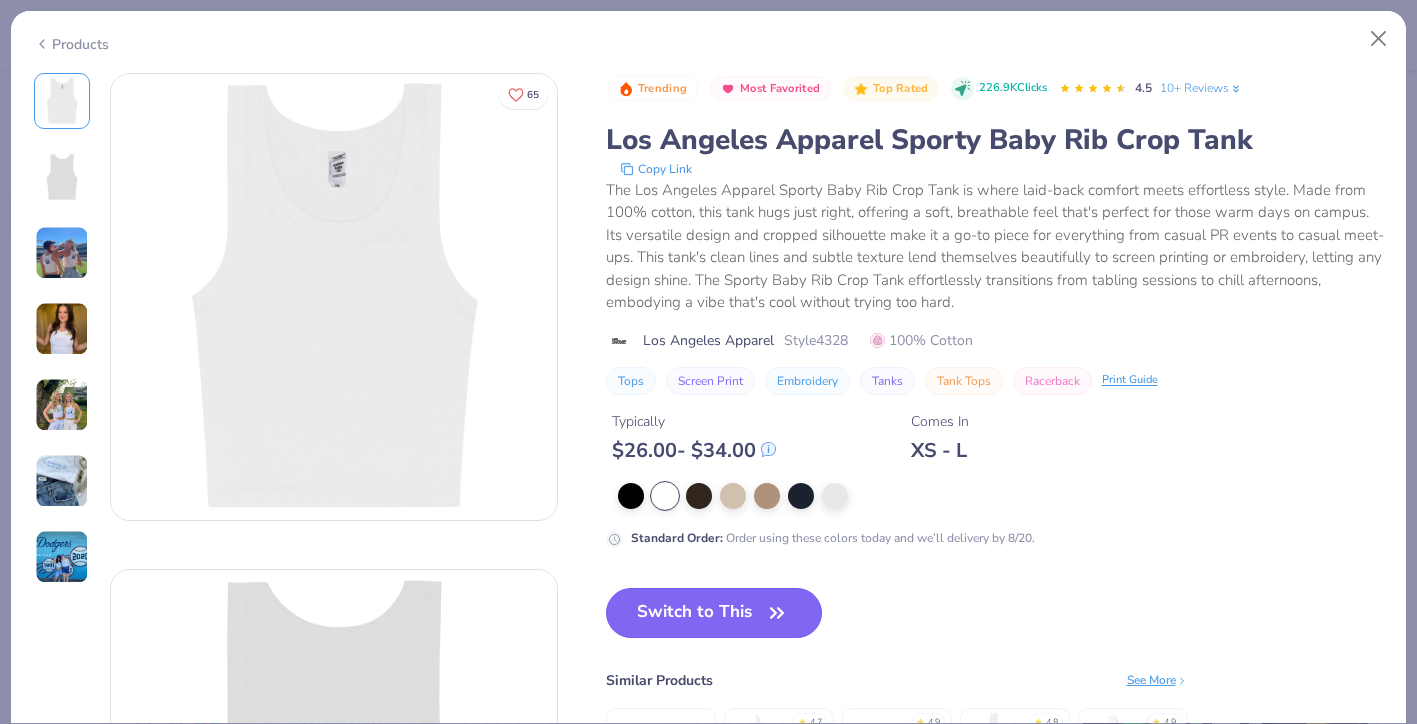 click on "Switch to This" at bounding box center (714, 613) 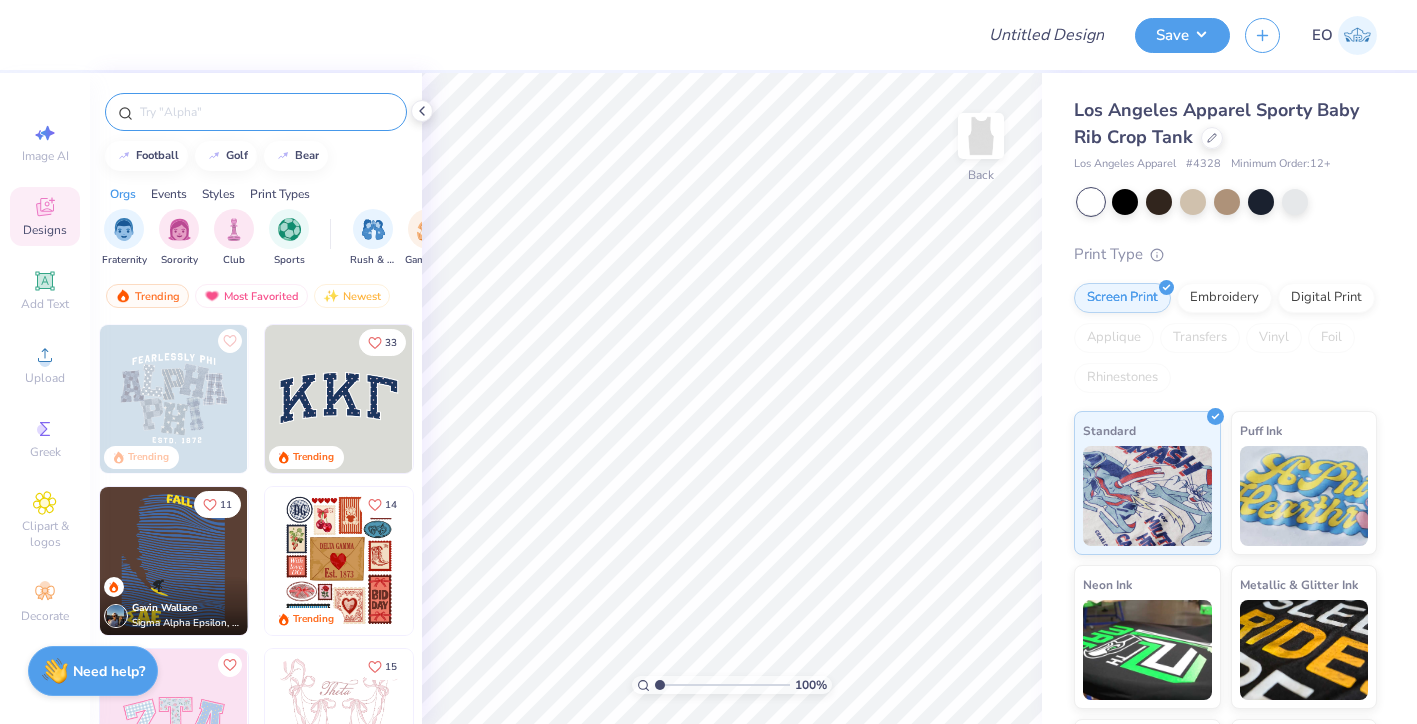 click at bounding box center (266, 112) 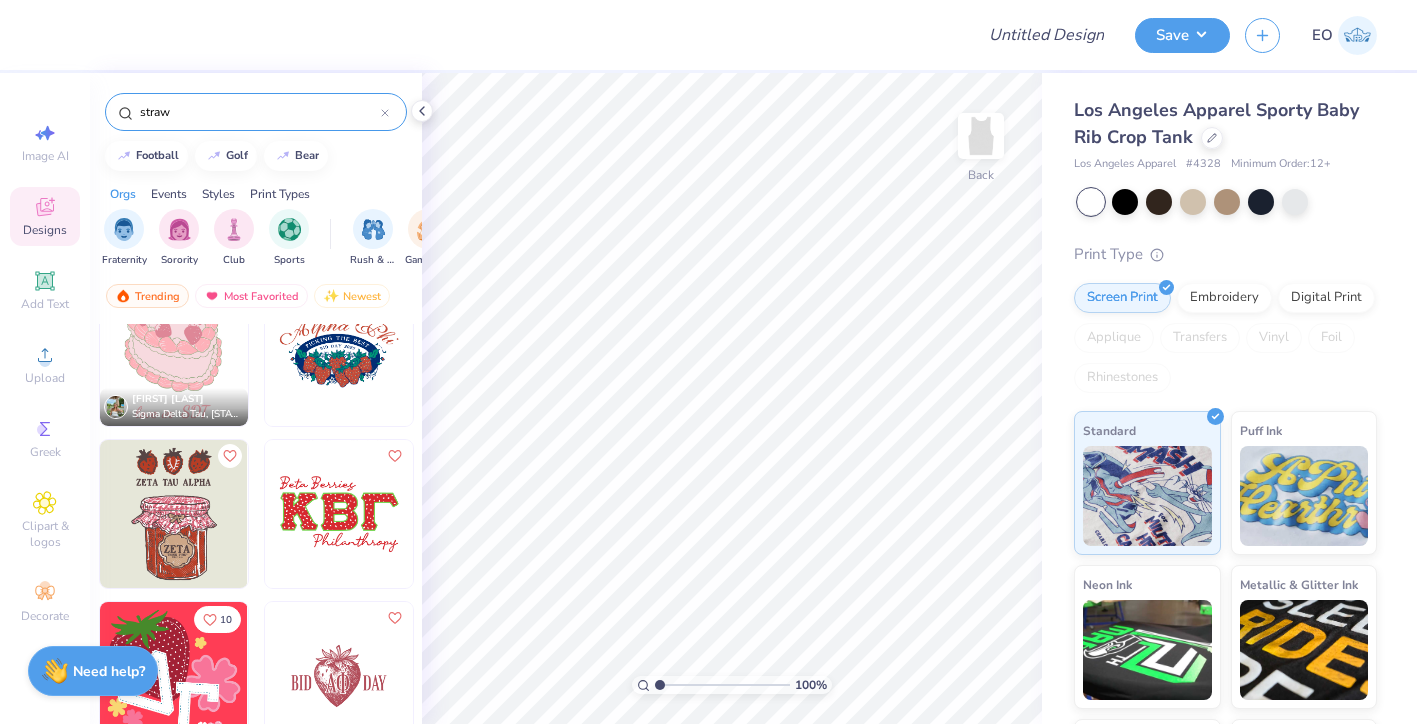 scroll, scrollTop: 0, scrollLeft: 0, axis: both 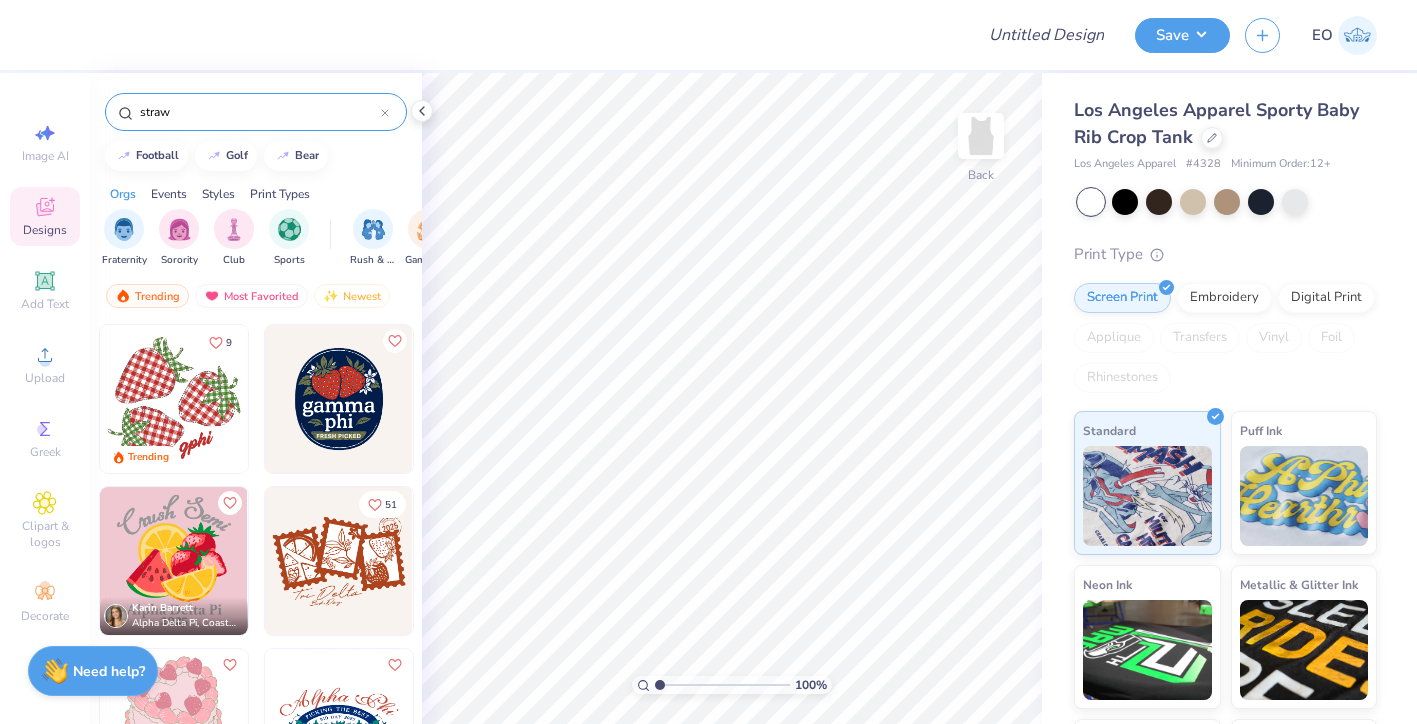 type on "straw" 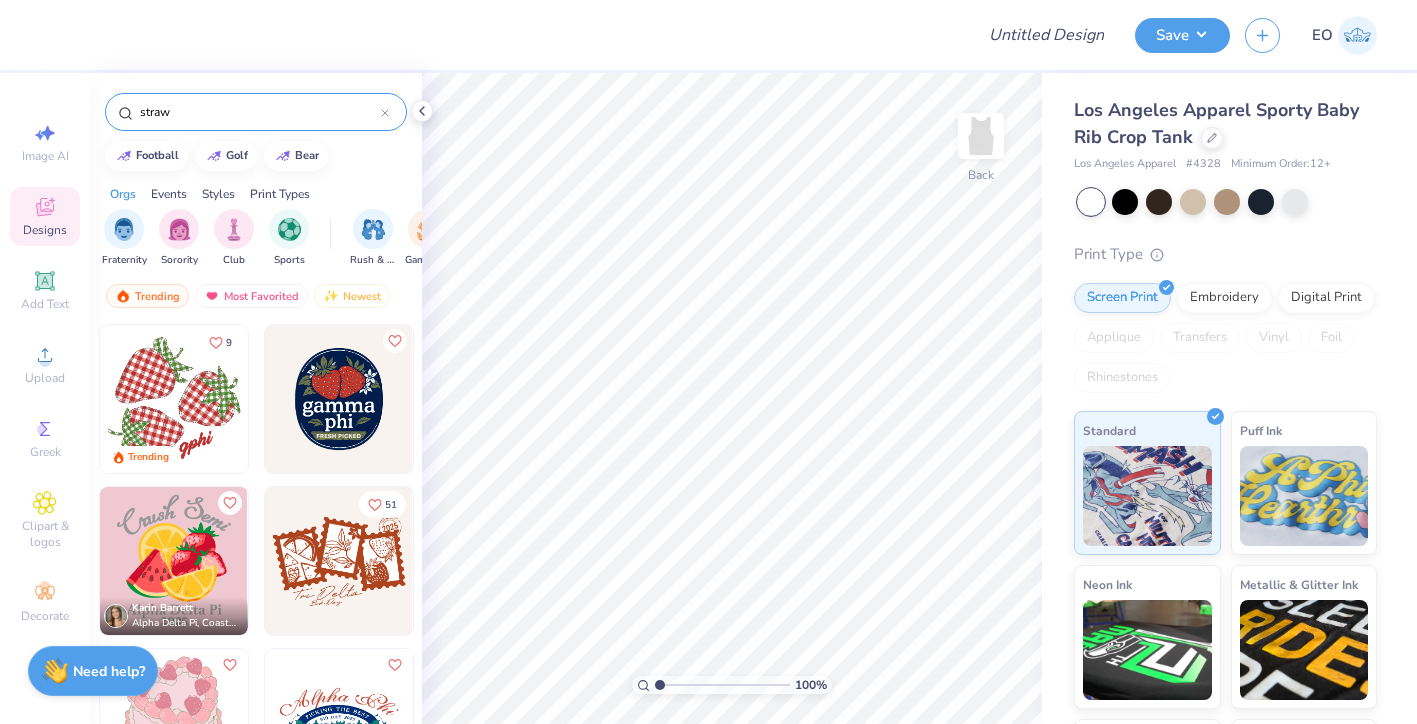 click at bounding box center [174, 399] 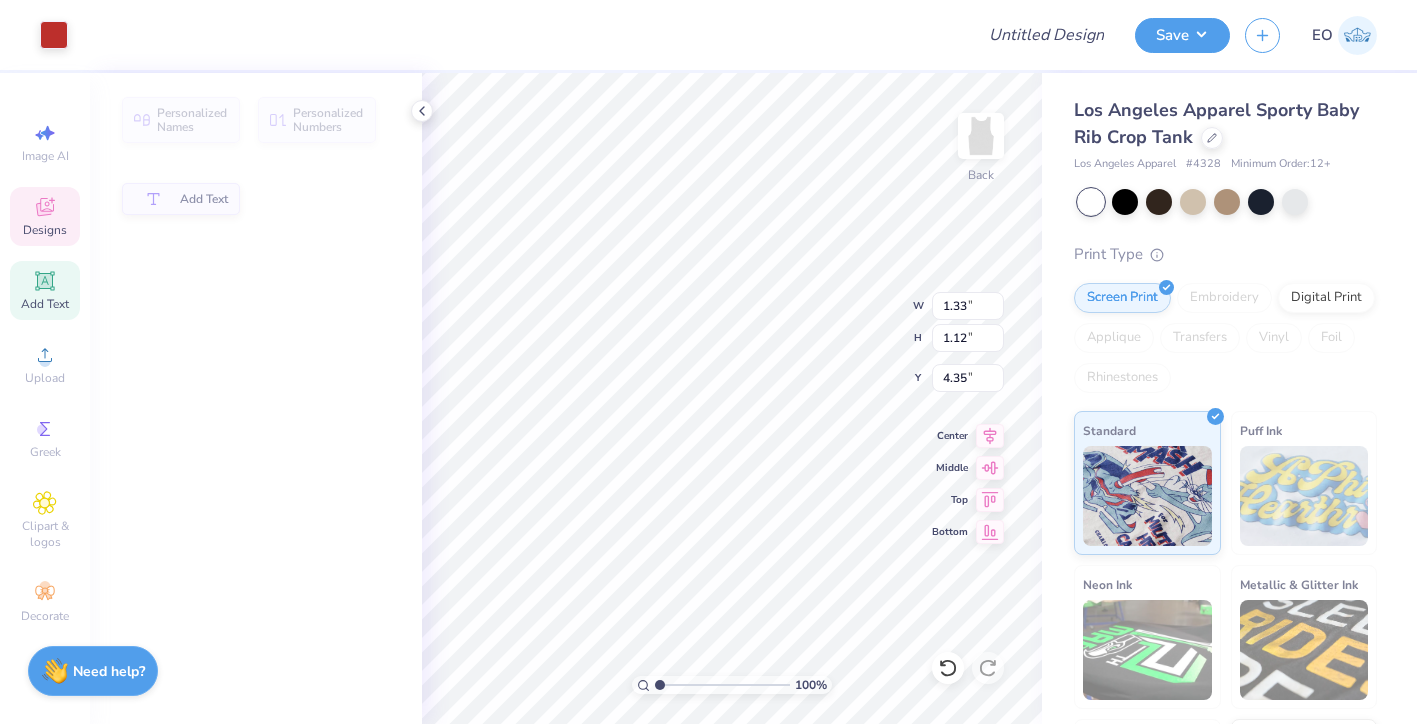type on "1.33" 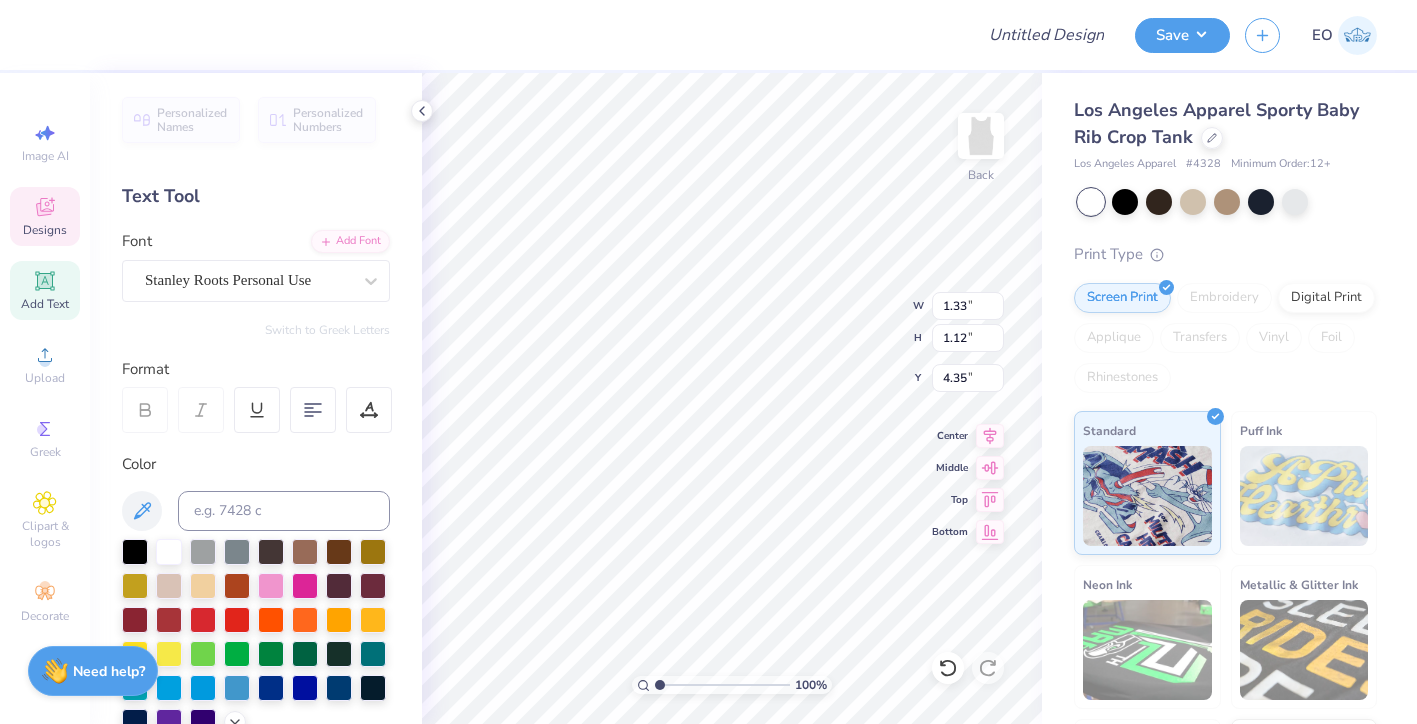 type on "g" 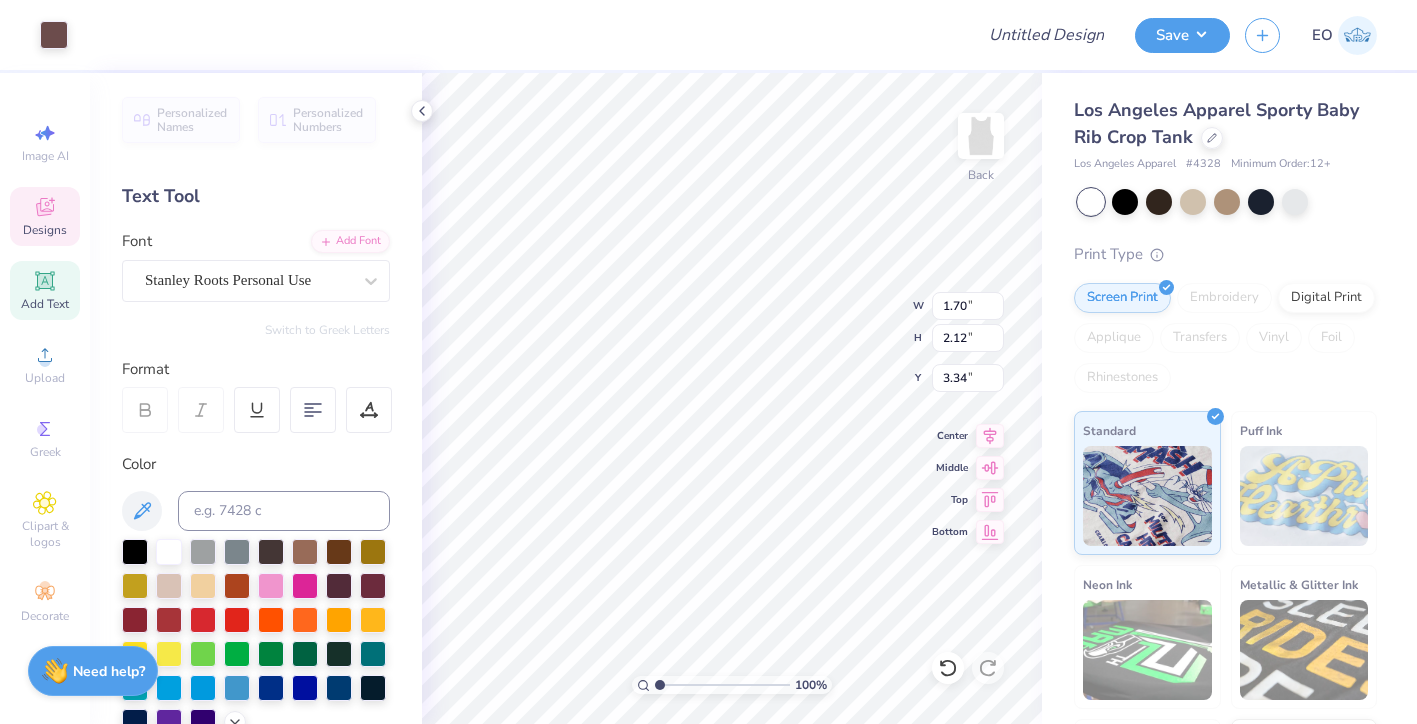 type on "1.65" 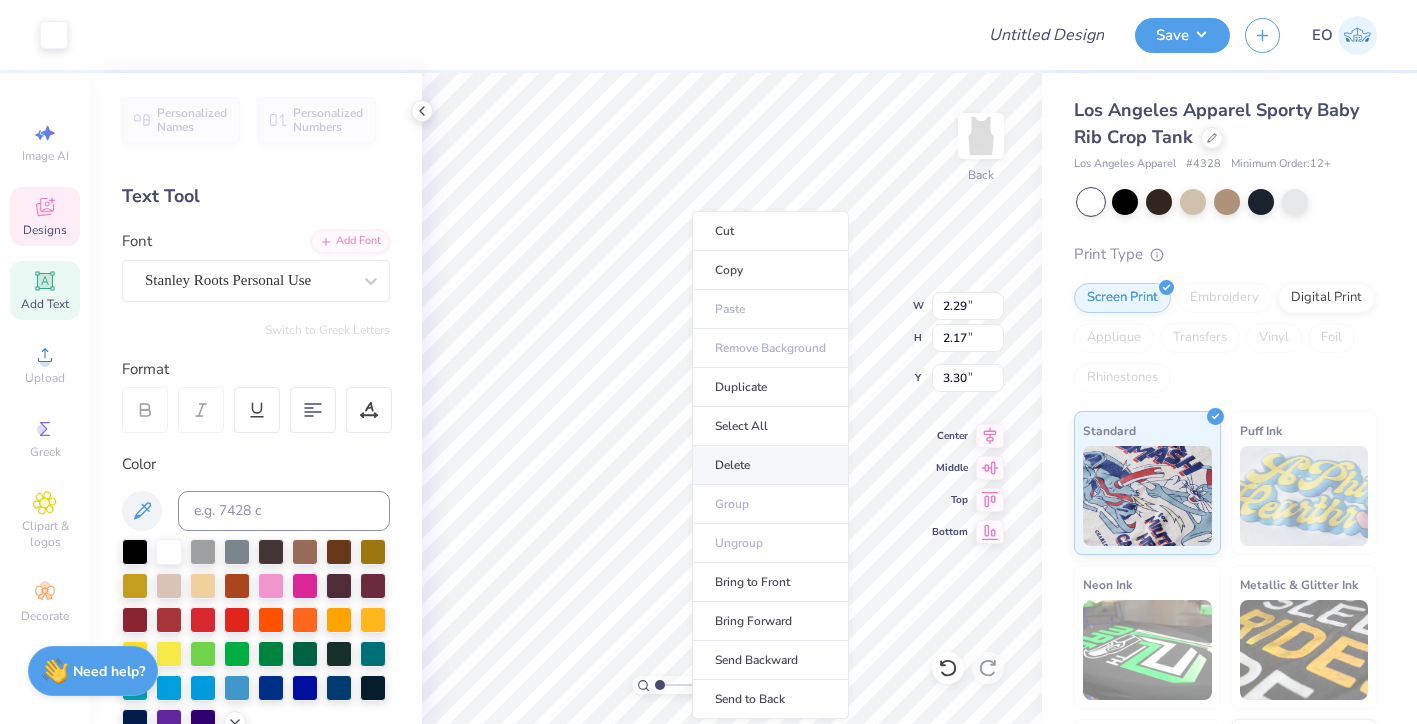 click on "Delete" at bounding box center (770, 465) 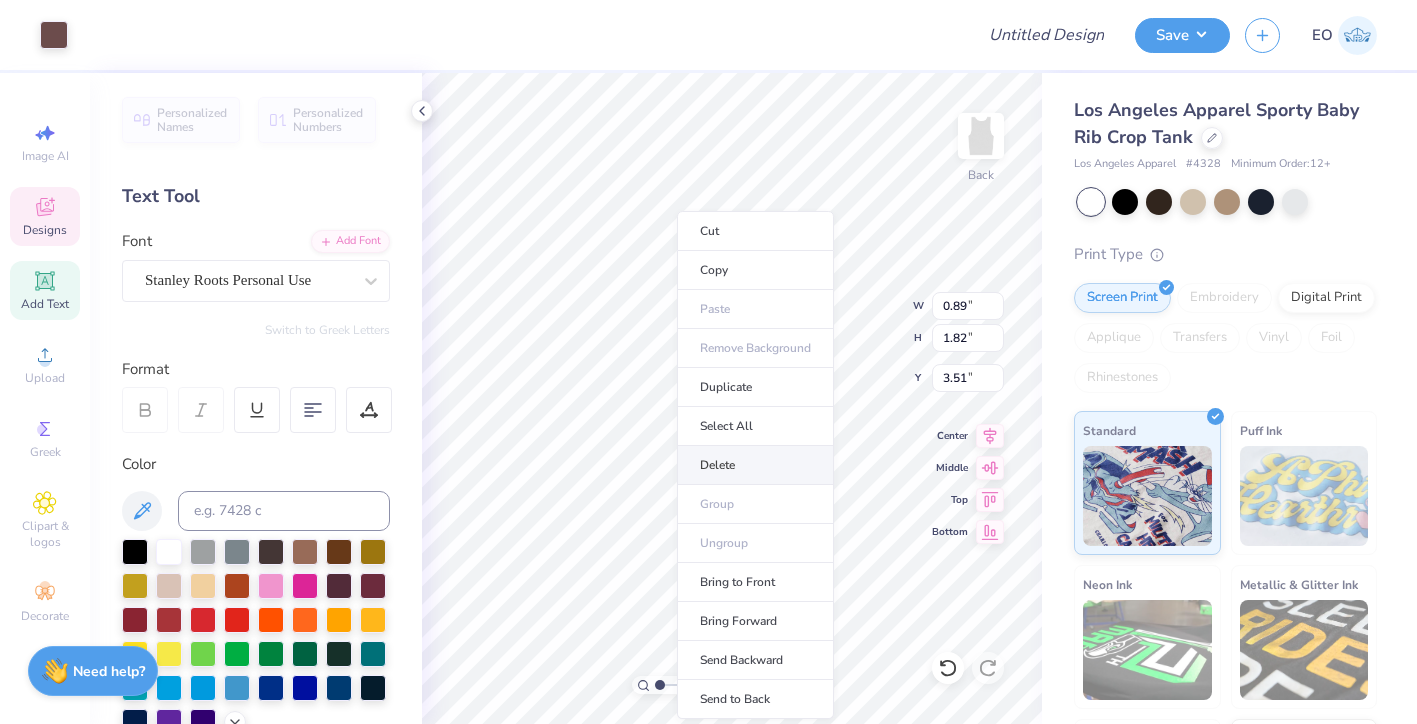 click on "Delete" at bounding box center [755, 465] 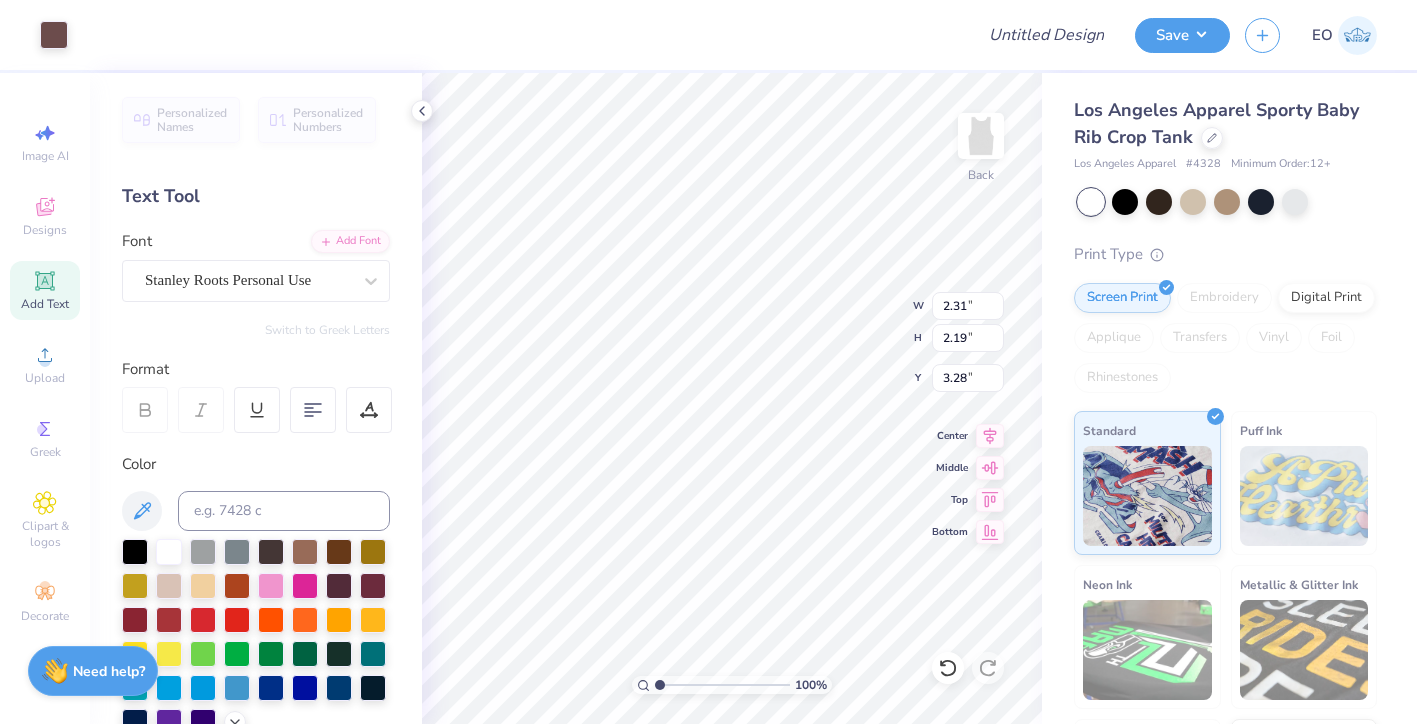type on "2.31" 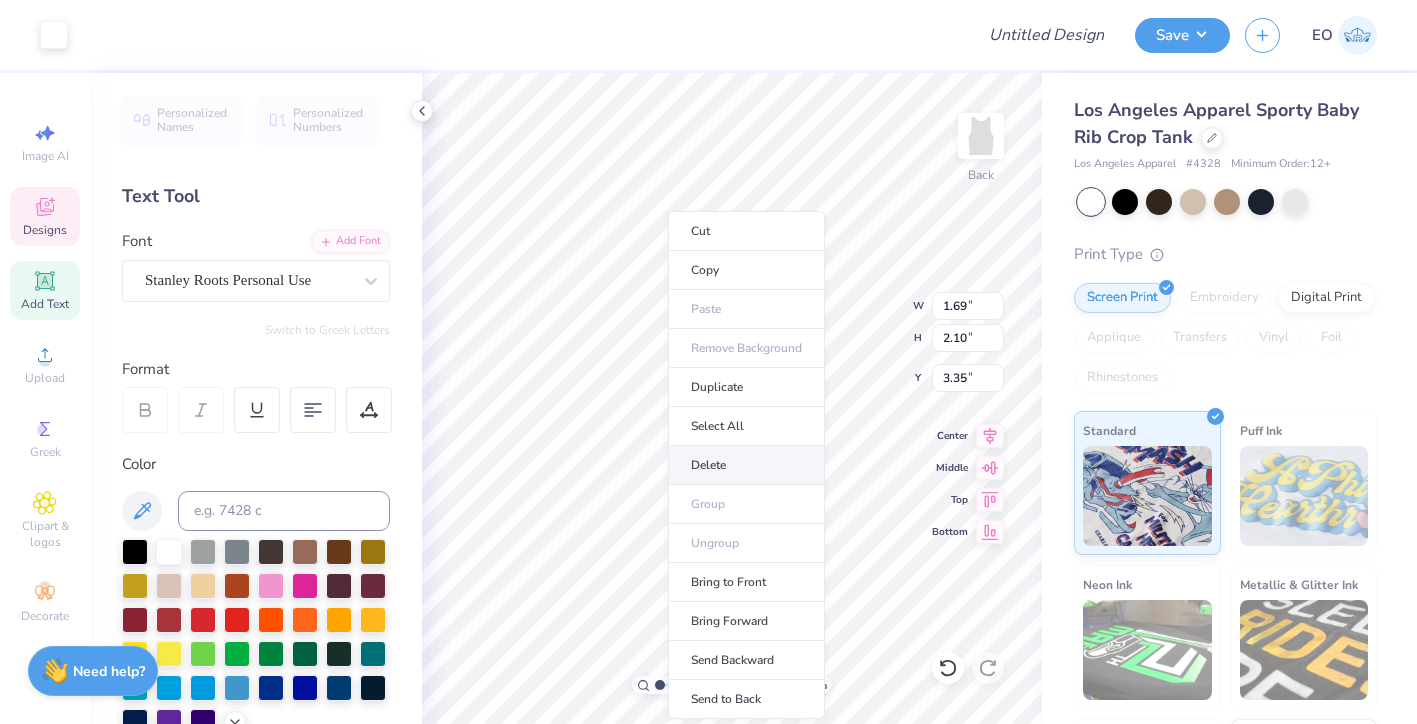 click on "Delete" at bounding box center (746, 465) 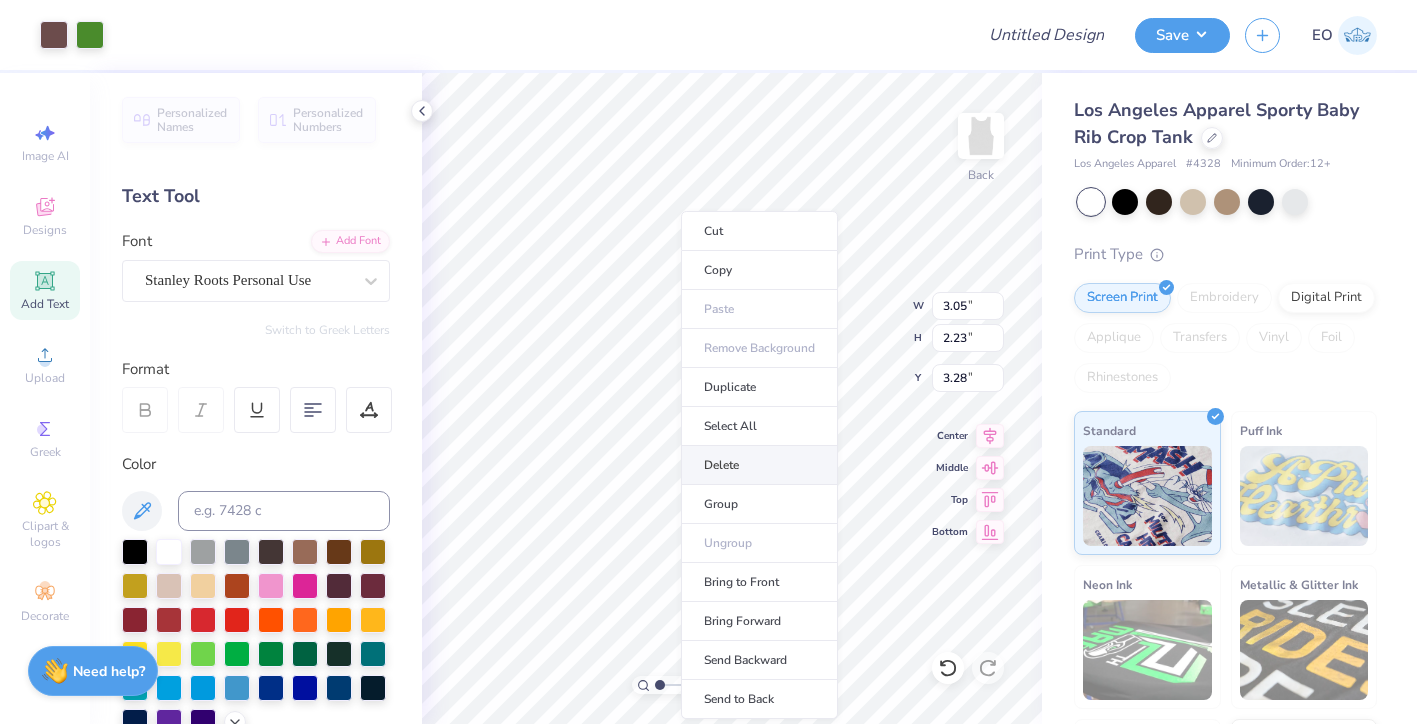 click on "Delete" at bounding box center (759, 465) 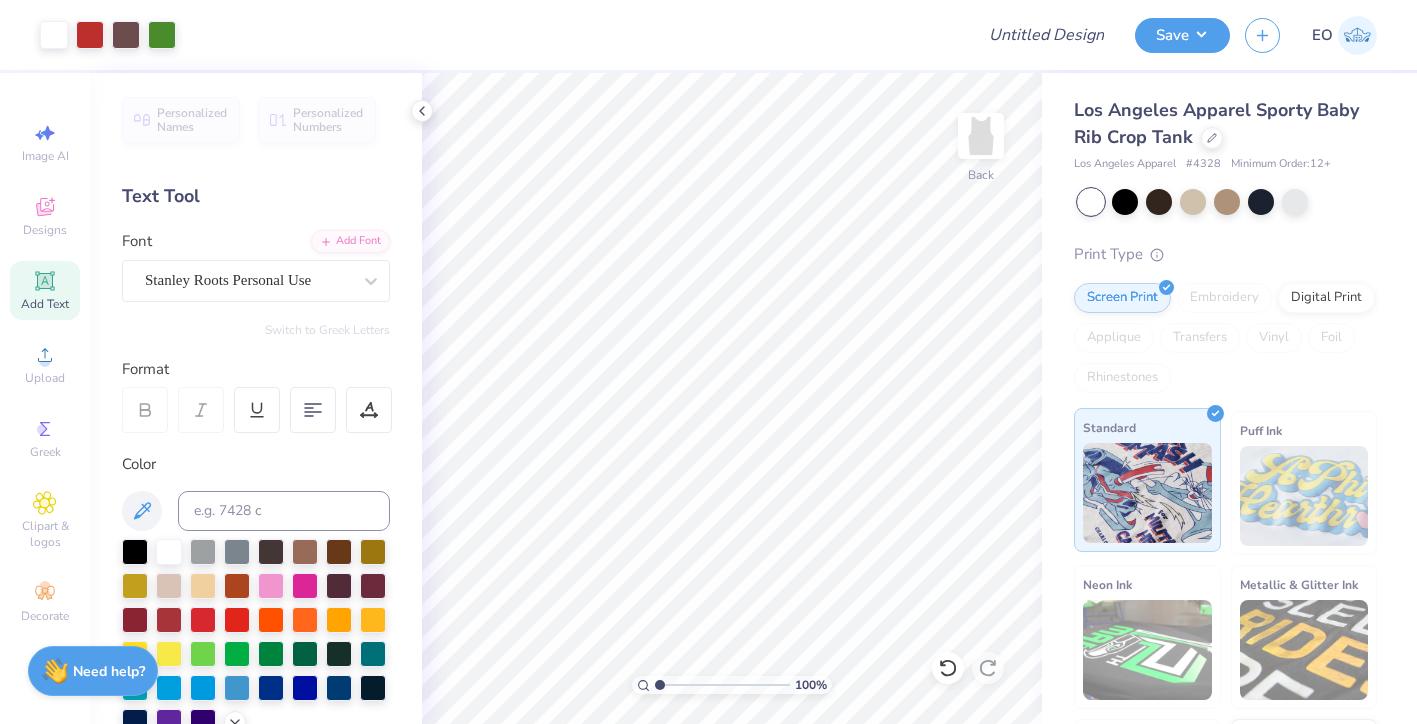 scroll, scrollTop: 139, scrollLeft: 0, axis: vertical 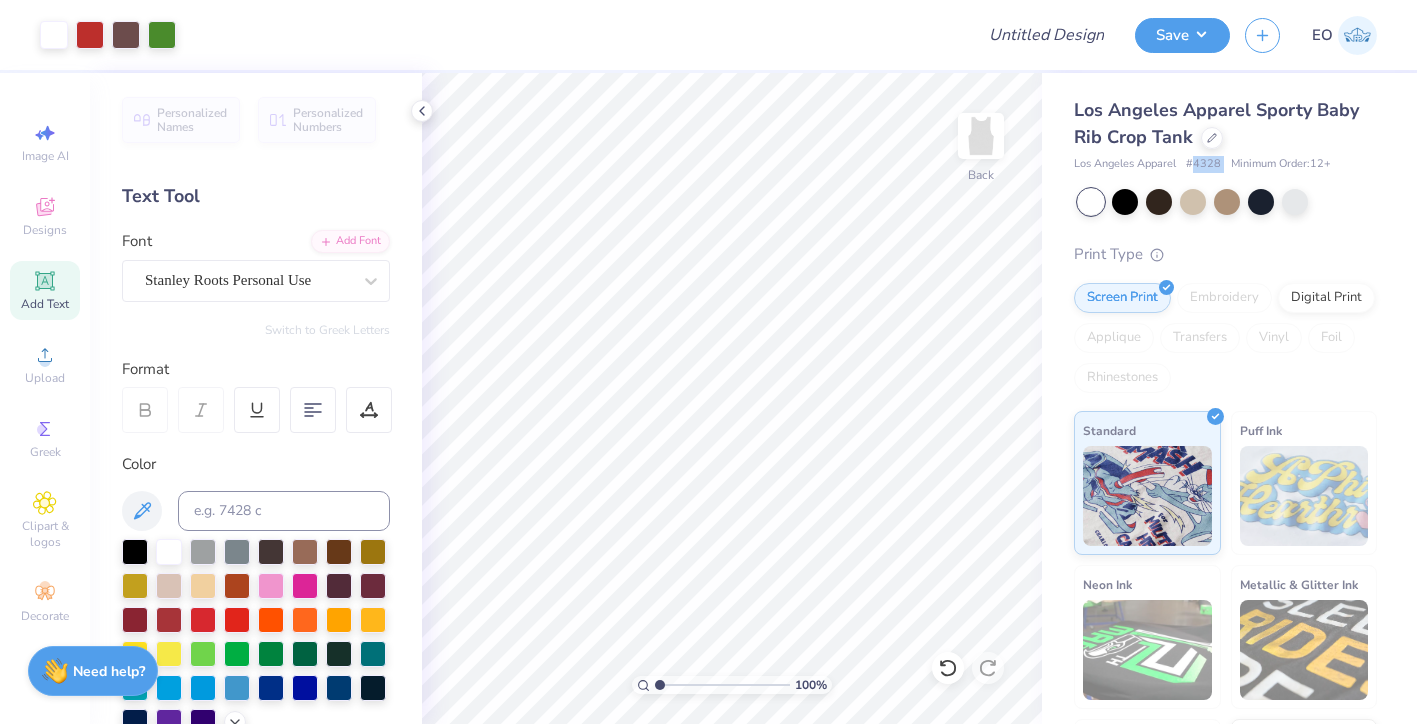 drag, startPoint x: 1195, startPoint y: 165, endPoint x: 1235, endPoint y: 165, distance: 40 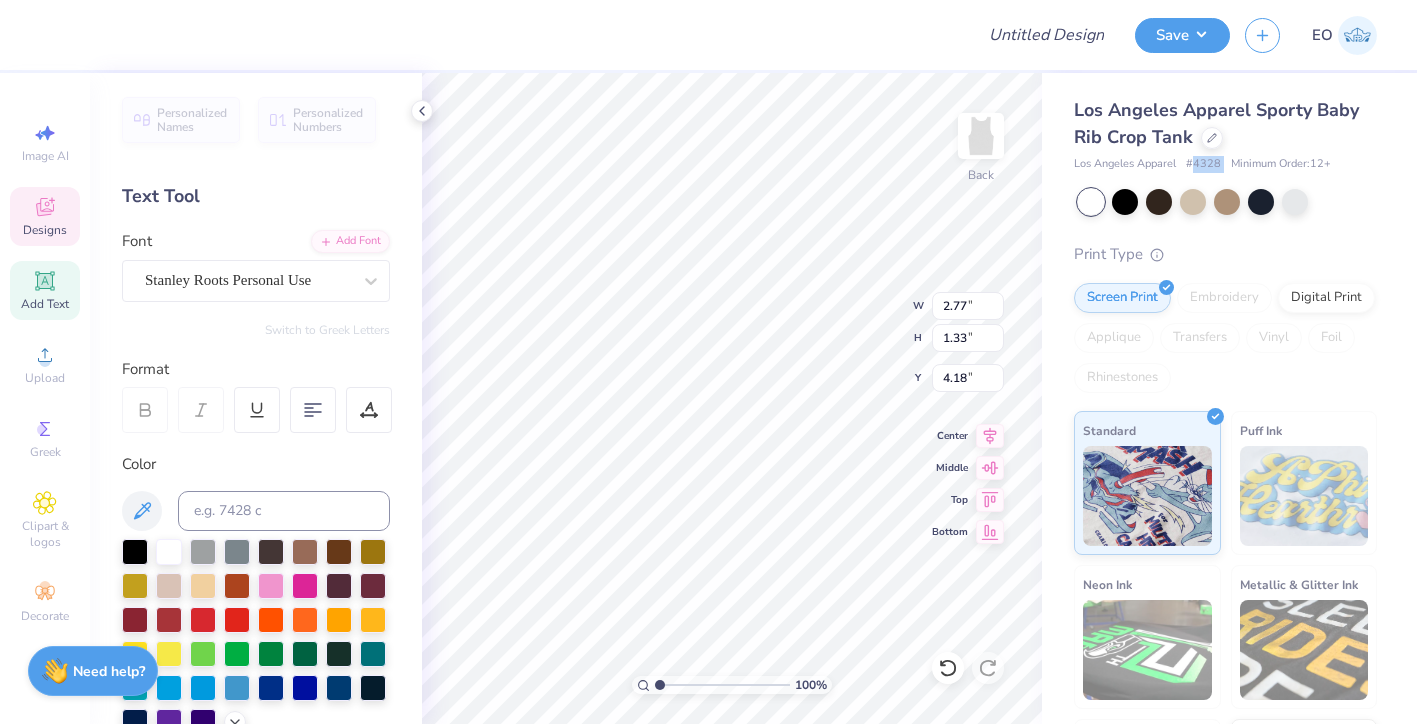 type on "3.86" 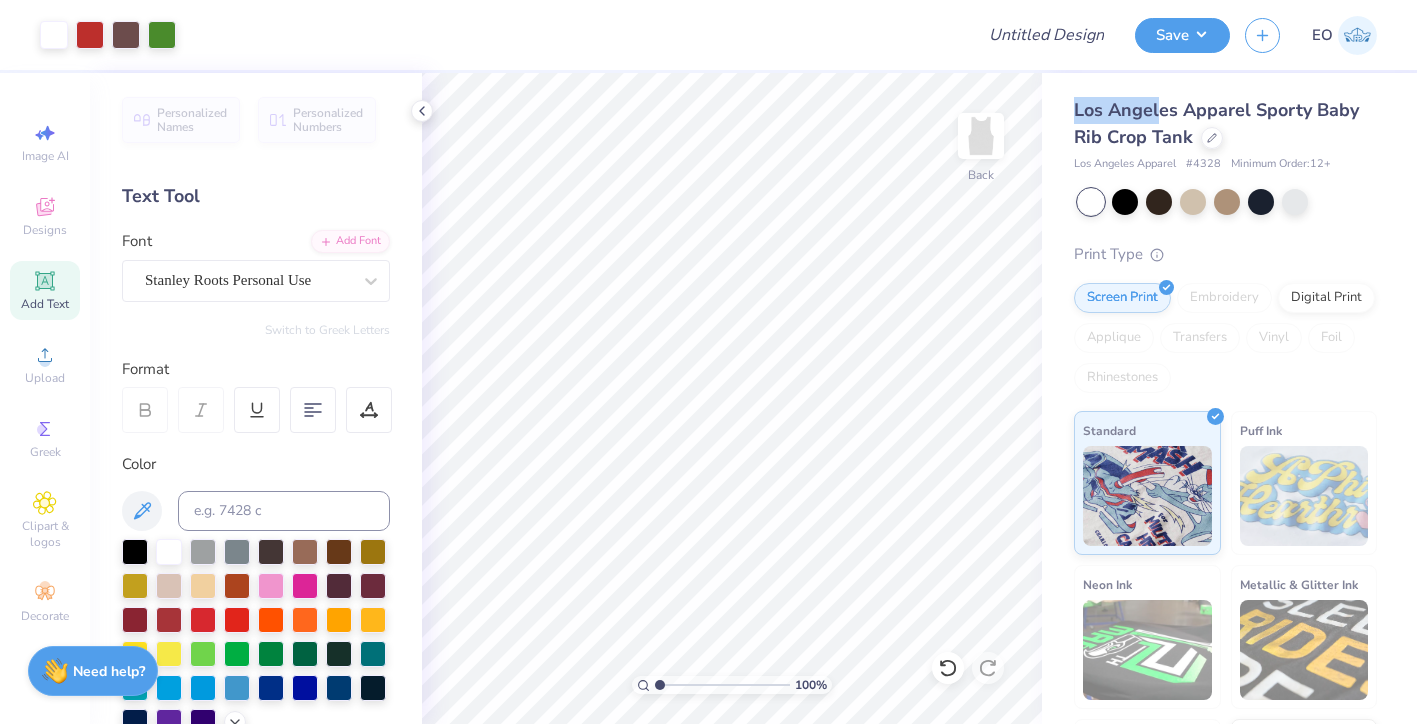 drag, startPoint x: 1074, startPoint y: 103, endPoint x: 1155, endPoint y: 101, distance: 81.02469 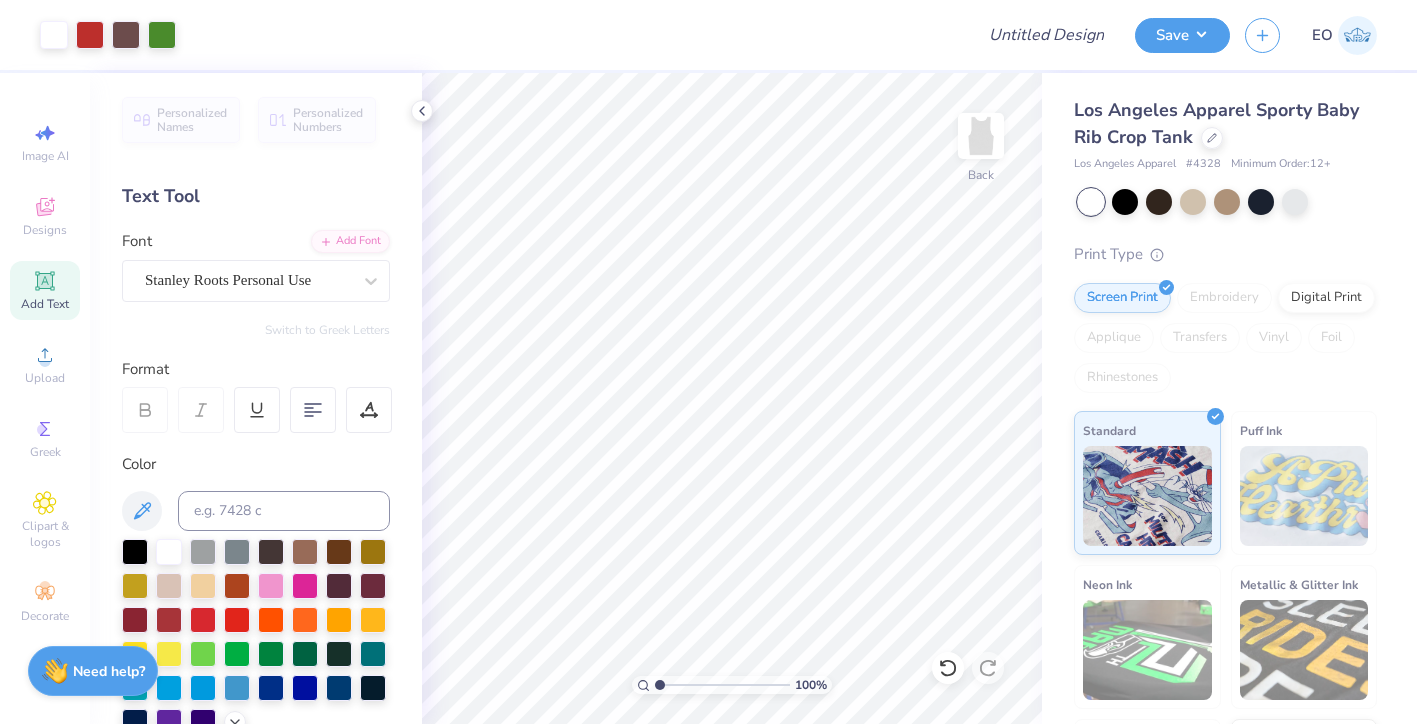 click on "Los Angeles Apparel Sporty Baby Rib Crop Tank" at bounding box center (1216, 123) 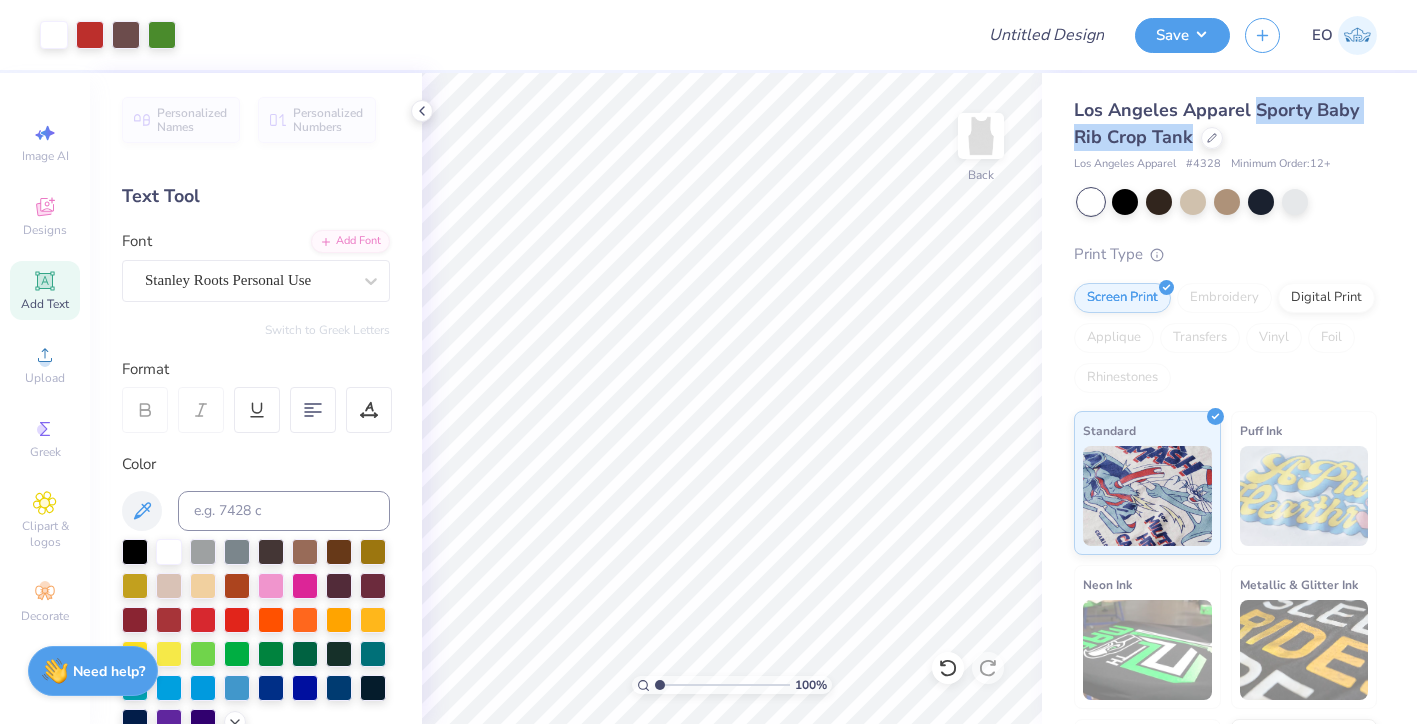 drag, startPoint x: 1253, startPoint y: 109, endPoint x: 1185, endPoint y: 139, distance: 74.323616 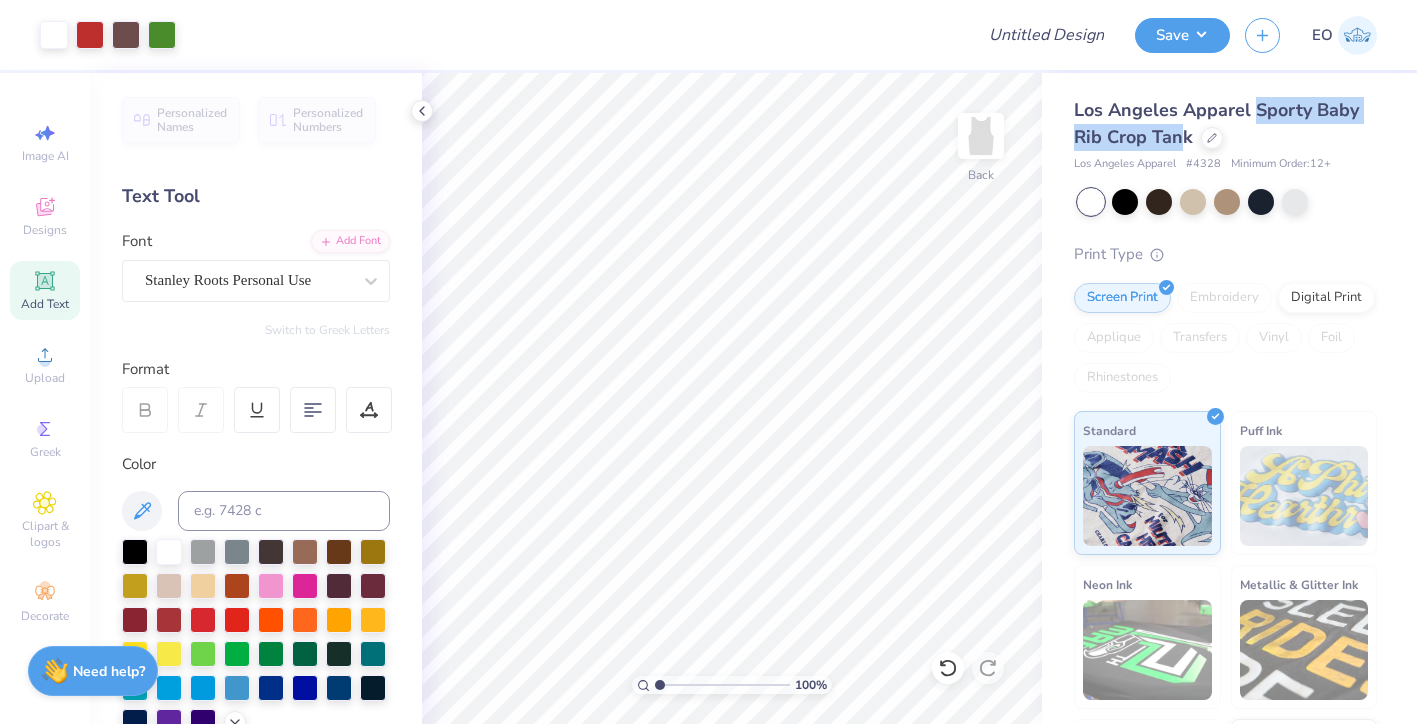 copy on "Sporty Baby Rib Crop Tan" 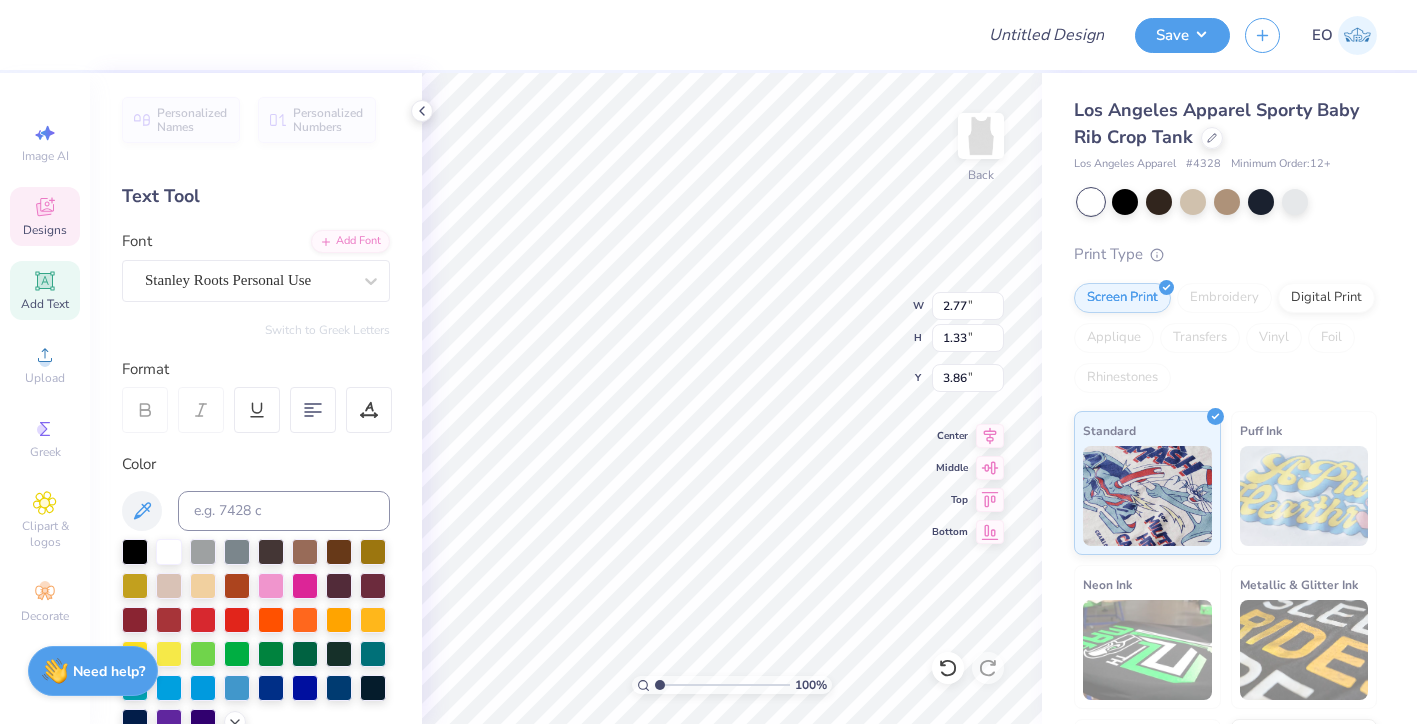 click on "[CITY] Apparel Sporty Baby Rib Crop Tank [CITY] Apparel # 4328 Minimum Order:  12 +   Print Type Screen Print Embroidery Digital Print Applique Transfers Vinyl Foil Rhinestones Standard Puff Ink Neon Ink Metallic Ink Glow in the Dark Ink Water based Ink" at bounding box center (1229, 468) 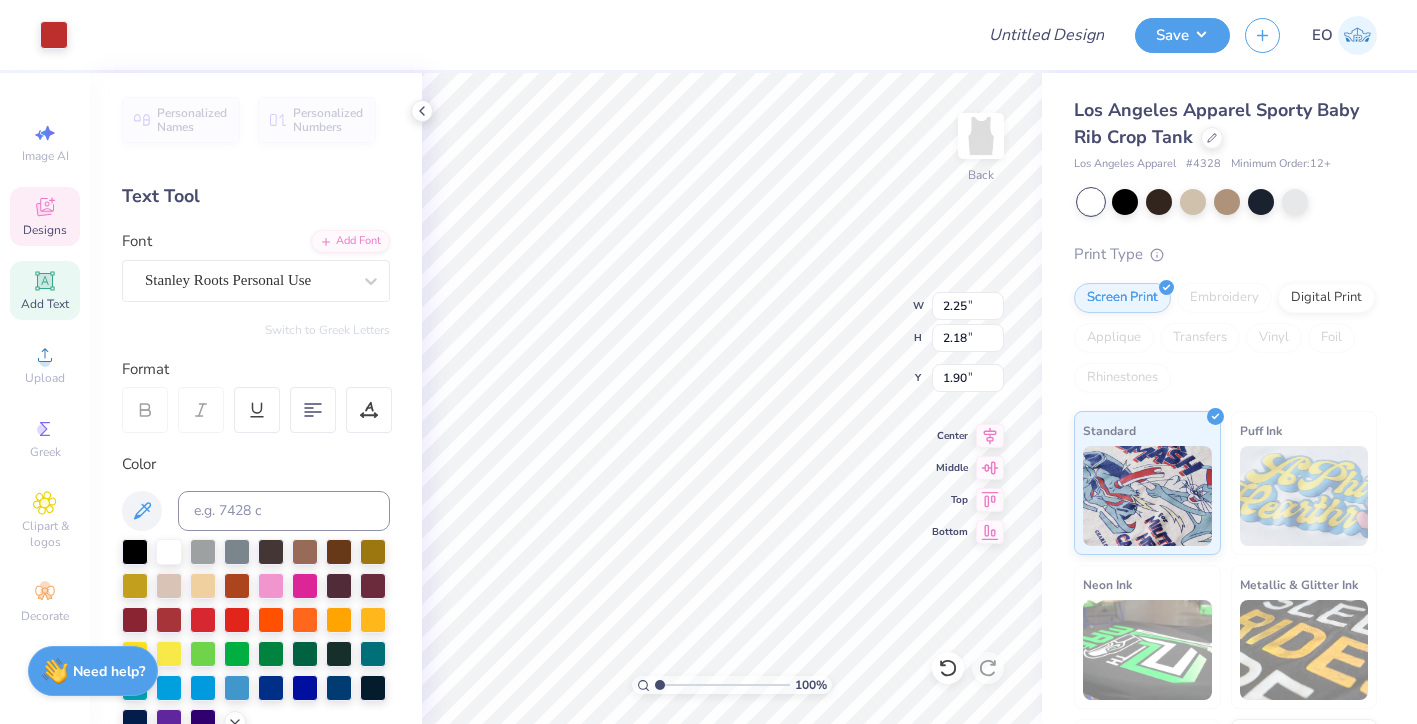 type on "2.07" 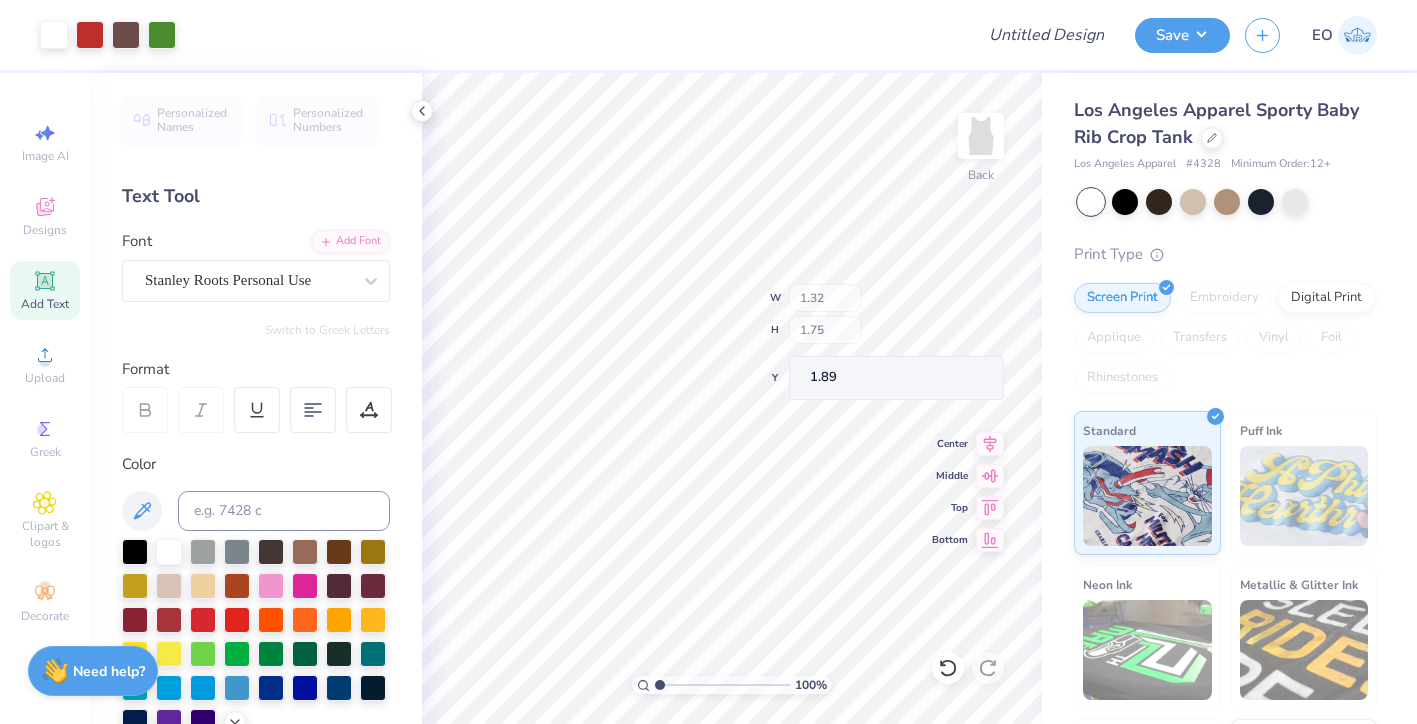 type on "1.89" 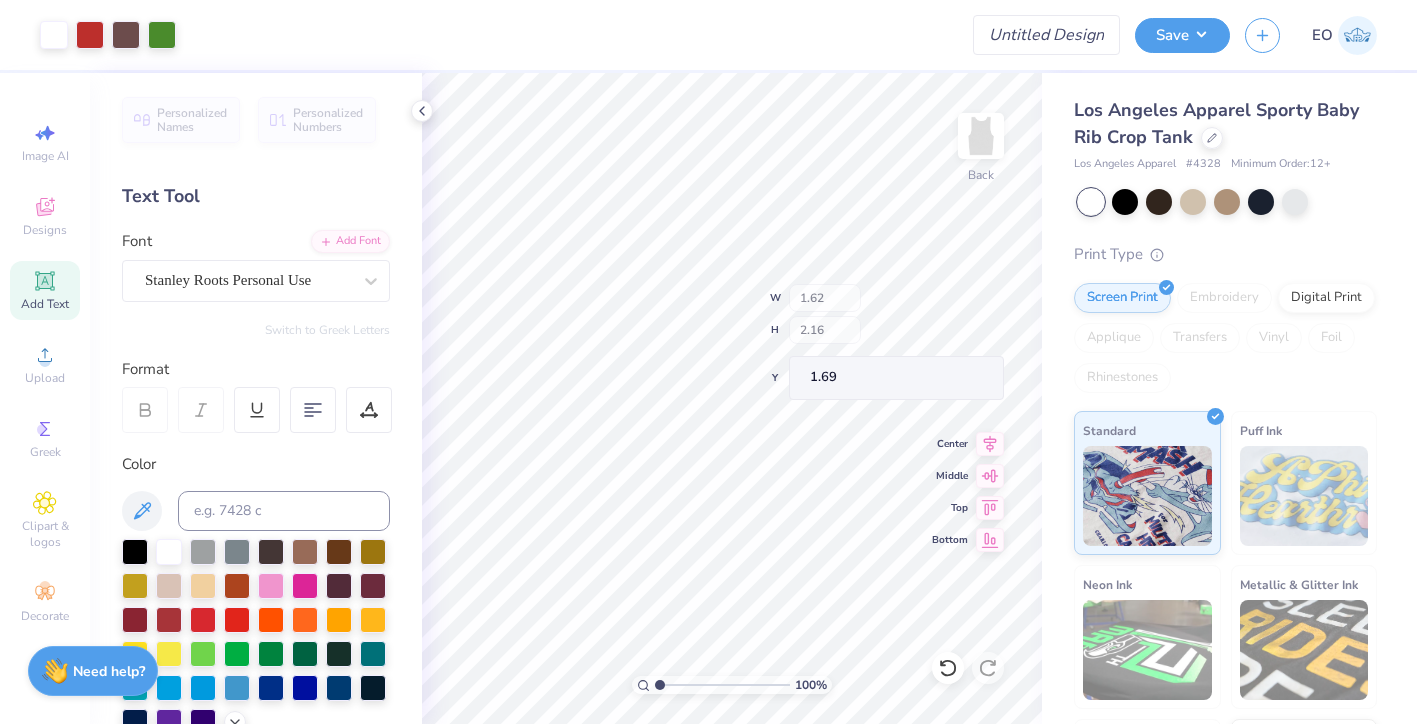 type on "1.69" 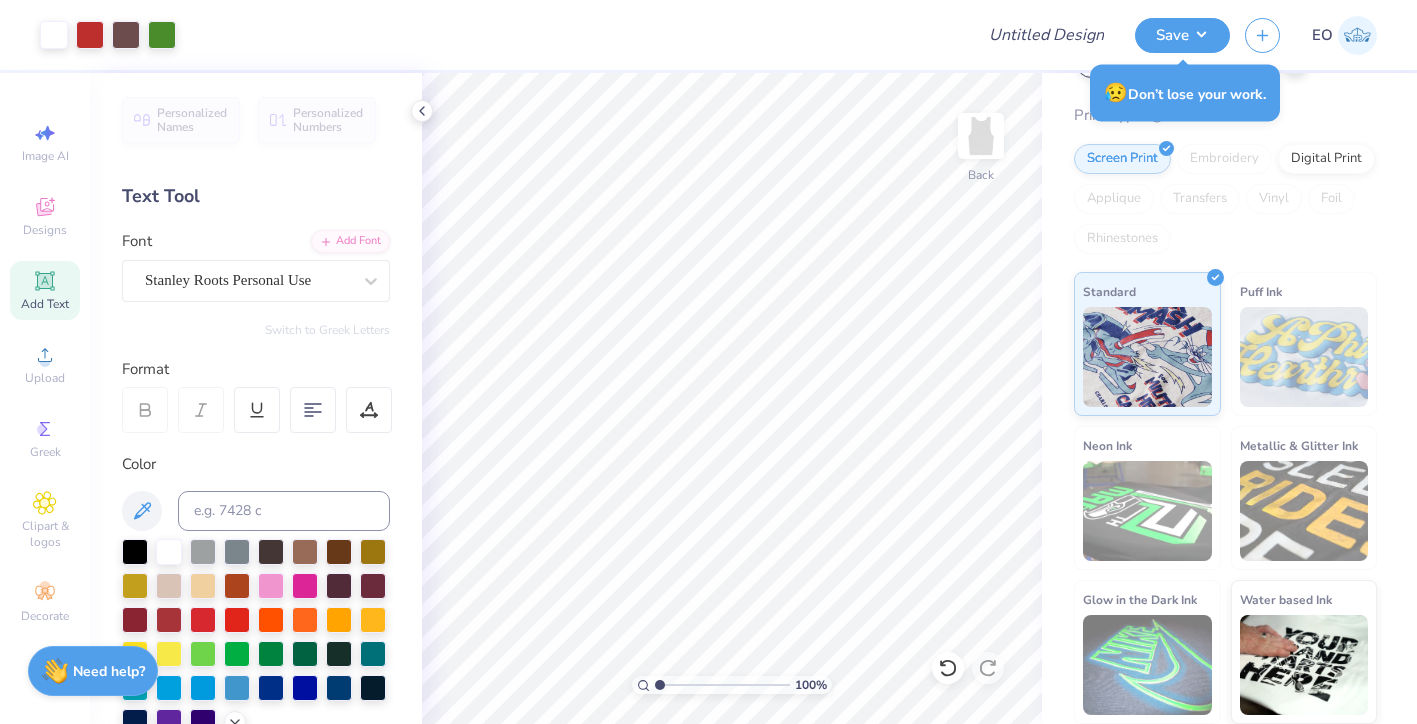 scroll, scrollTop: 0, scrollLeft: 0, axis: both 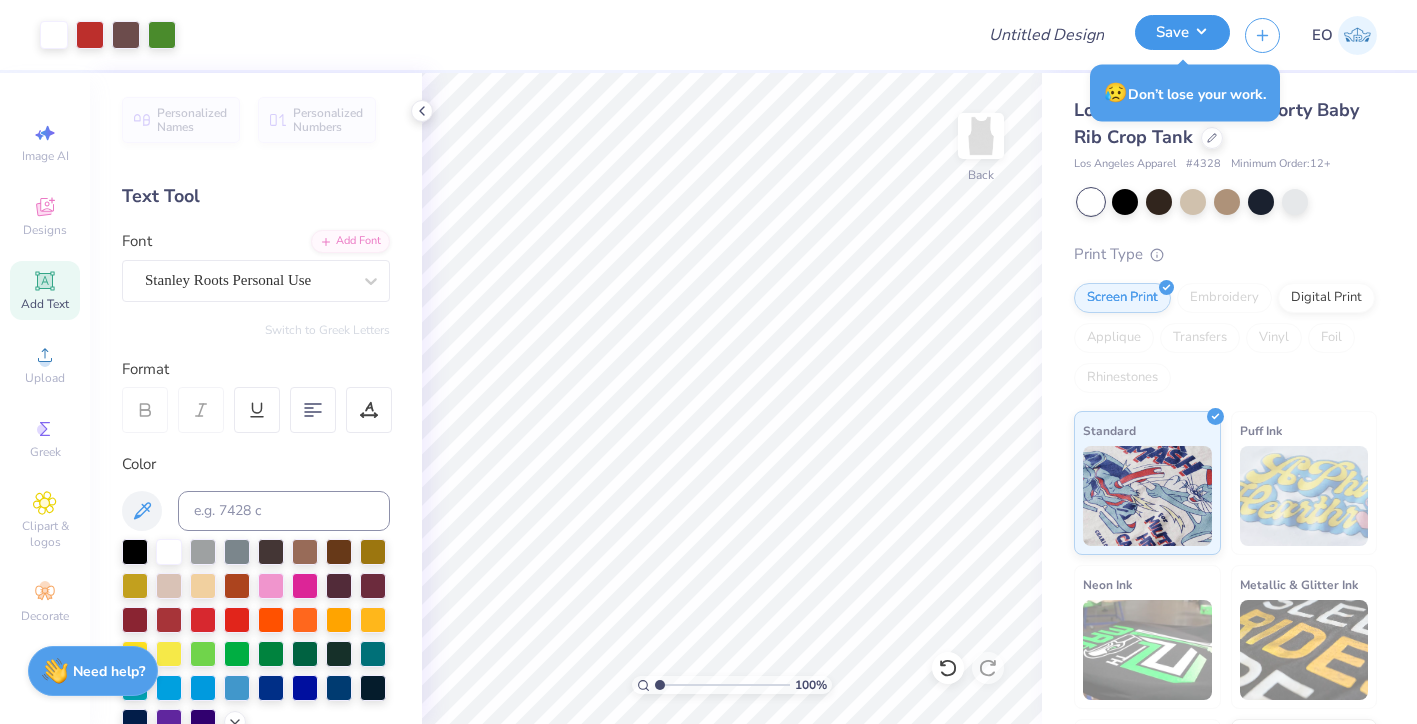 click on "Save" at bounding box center (1182, 32) 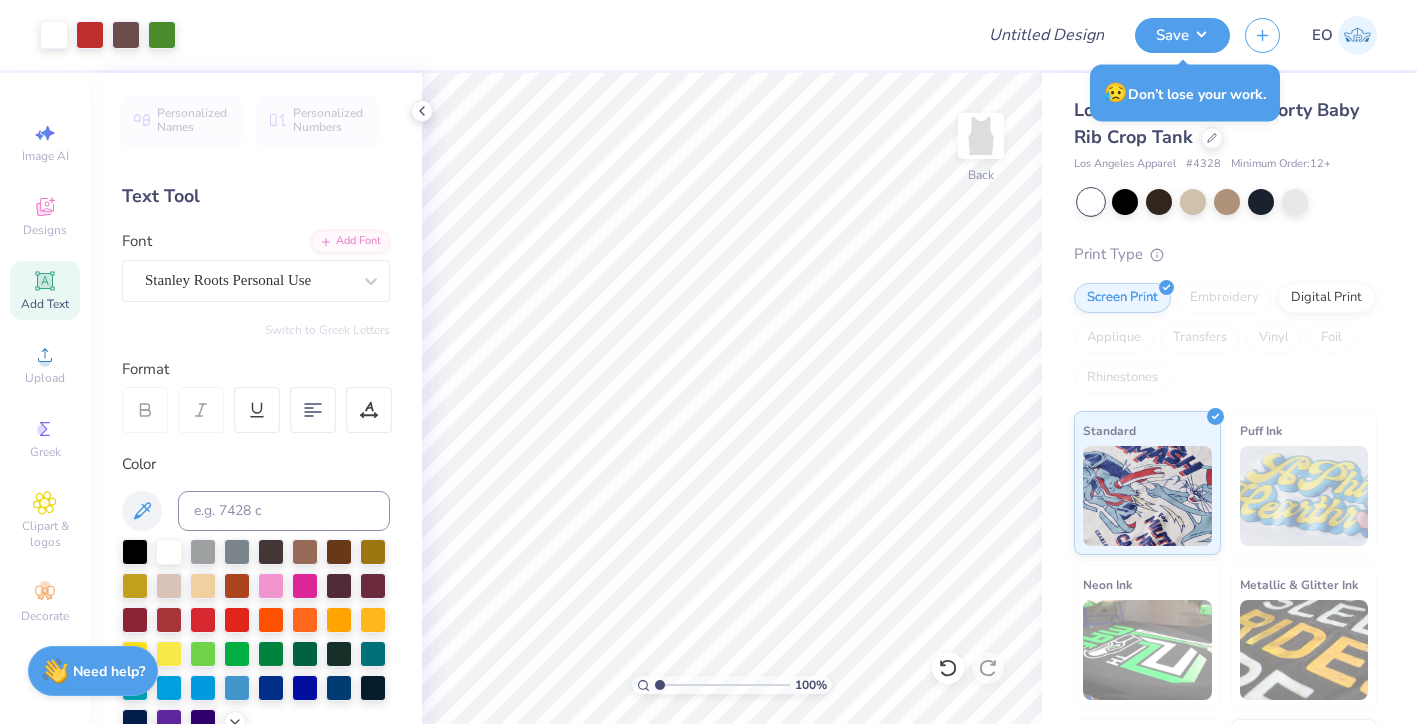 click on "Los Angeles Apparel Sporty Baby Rib Crop Tank" at bounding box center [1216, 123] 